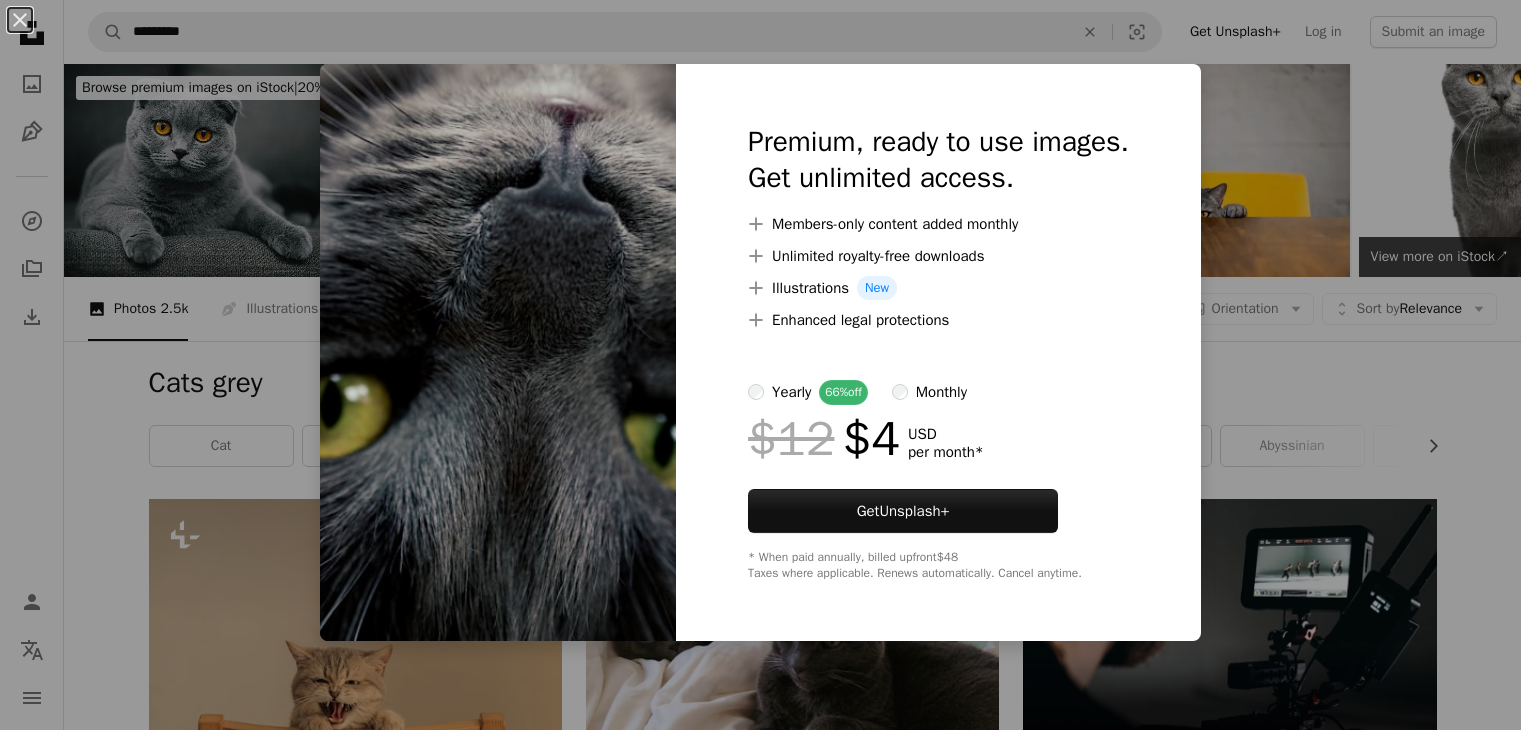 scroll, scrollTop: 802, scrollLeft: 0, axis: vertical 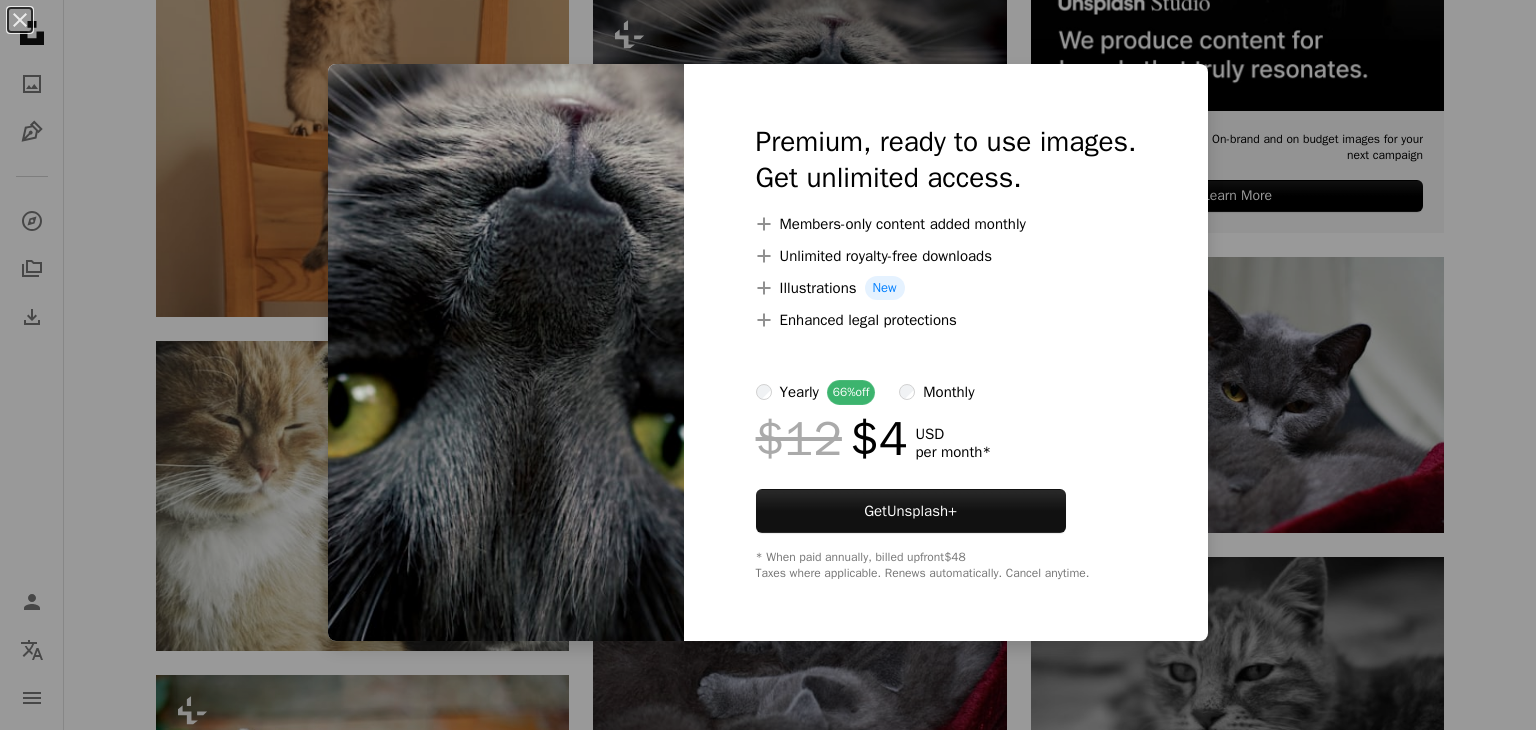 click on "An X shape Premium, ready to use images. Get unlimited access. A plus sign Members-only content added monthly A plus sign Unlimited royalty-free downloads A plus sign Illustrations  New A plus sign Enhanced legal protections yearly 66%  off monthly $12   $4 USD per month * Get  Unsplash+ * When paid annually, billed upfront  $48 Taxes where applicable. Renews automatically. Cancel anytime." at bounding box center (768, 365) 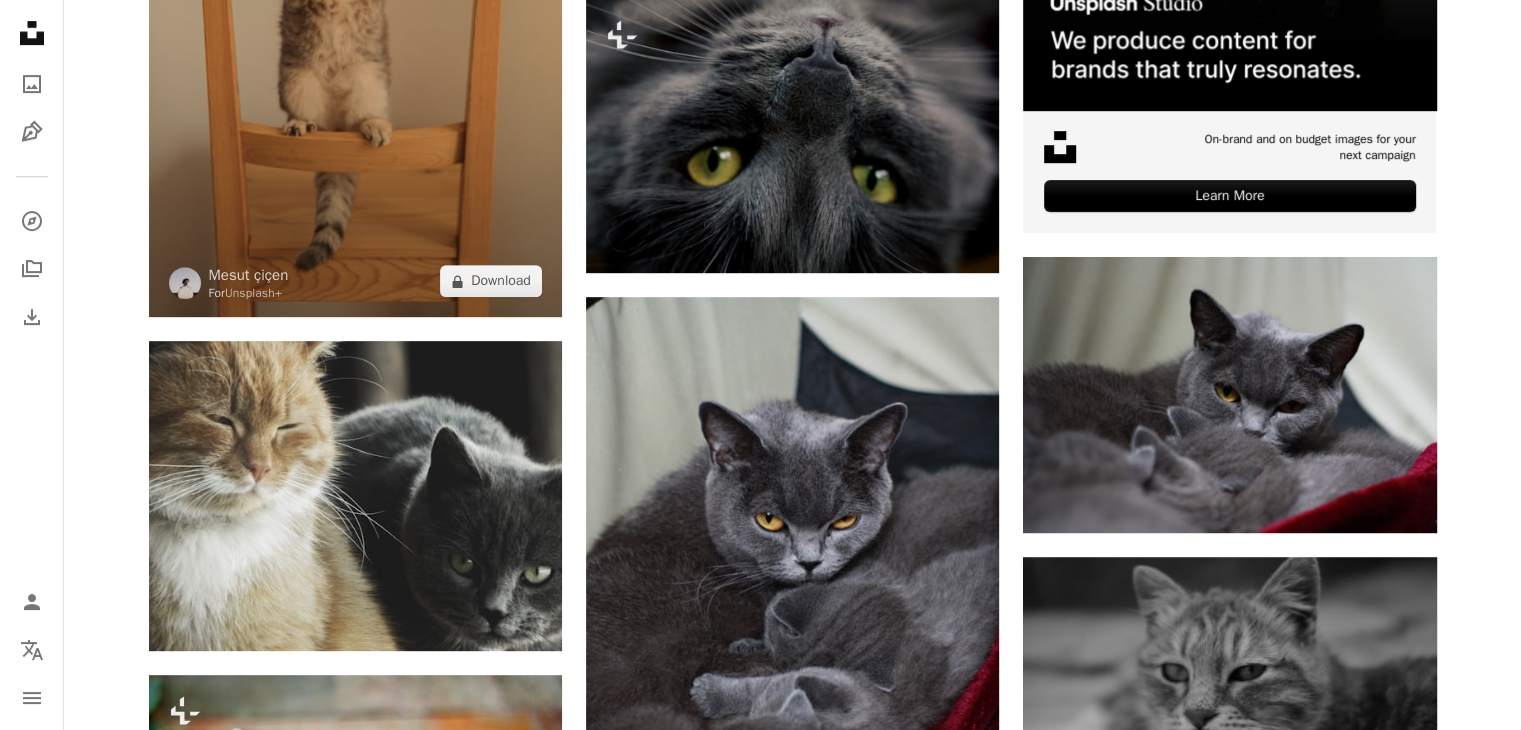 click at bounding box center (355, 7) 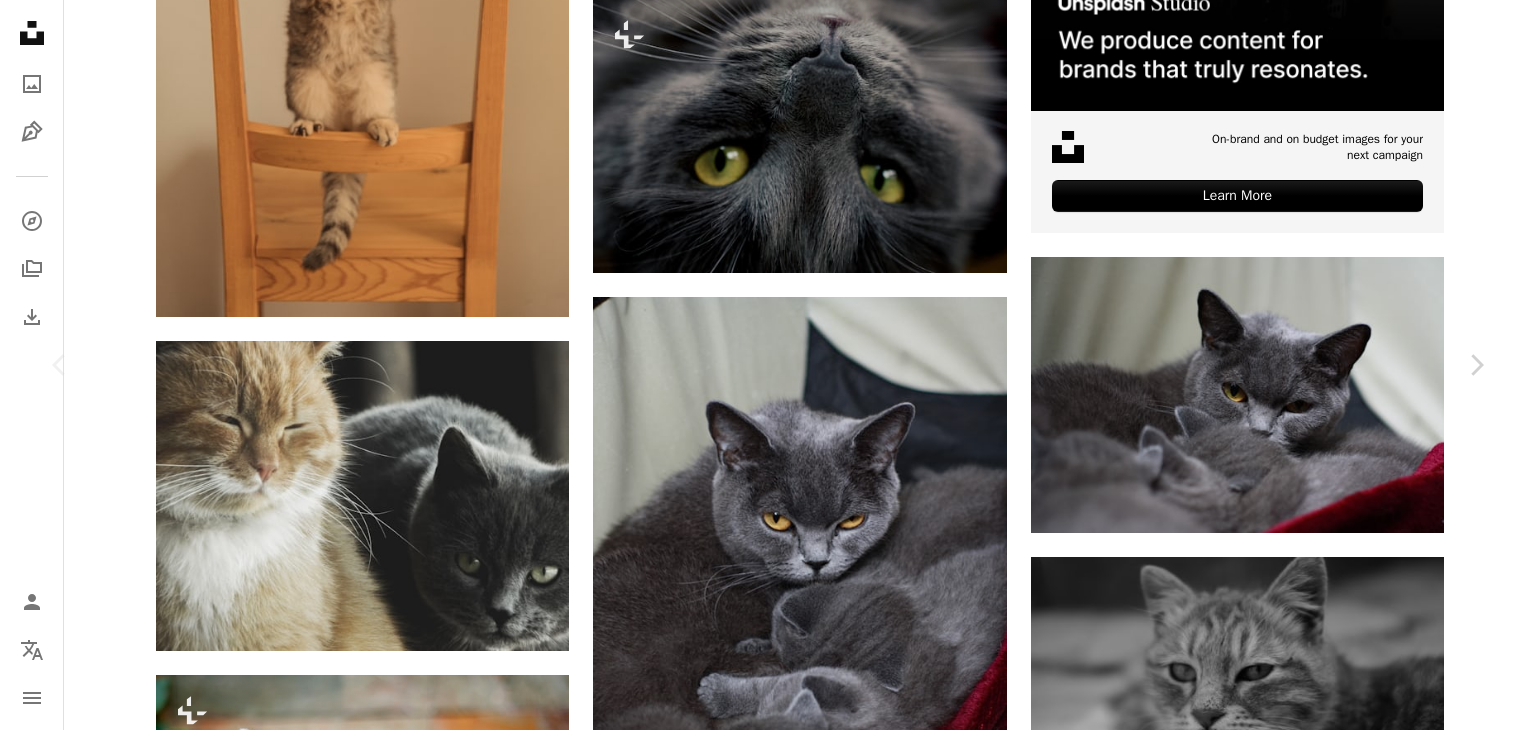 click on "Cats grey Chevron right cat animal grey cat pet kitten mammal grey kitten abyssinian manx kitty kitten playing kitty cat Plus sign for Unsplash+ A heart A plus sign [FIRST] [LAST] For Unsplash+ A lock Download A heart A plus sign [FIRST] [LAST] Arrow pointing down Plus sign for Unsplash+ A heart A plus sign Getty Images For Unsplash+ A lock Download A heart A plus sign [FIRST] [LAST] Arrow pointing down" at bounding box center (768, 1873) 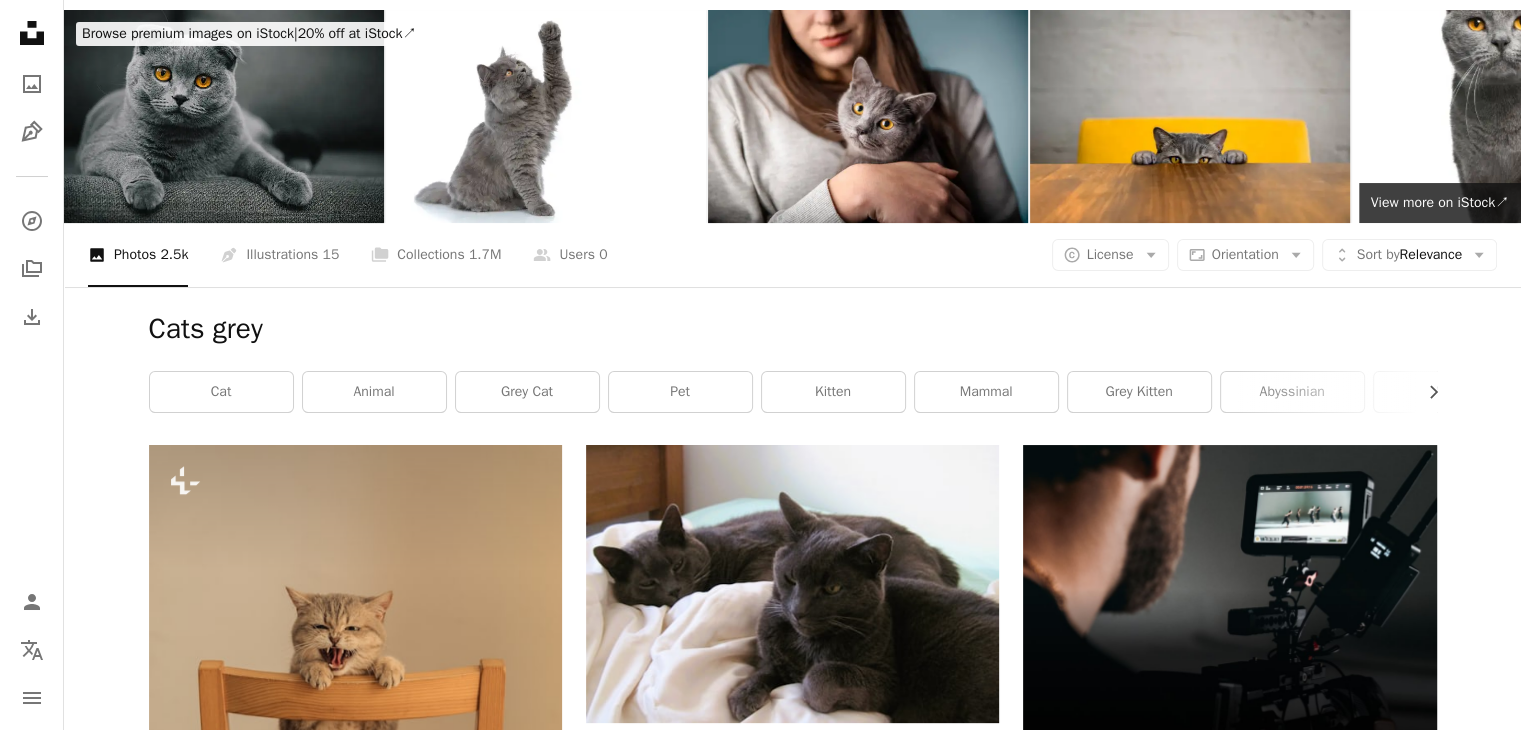 scroll, scrollTop: 0, scrollLeft: 0, axis: both 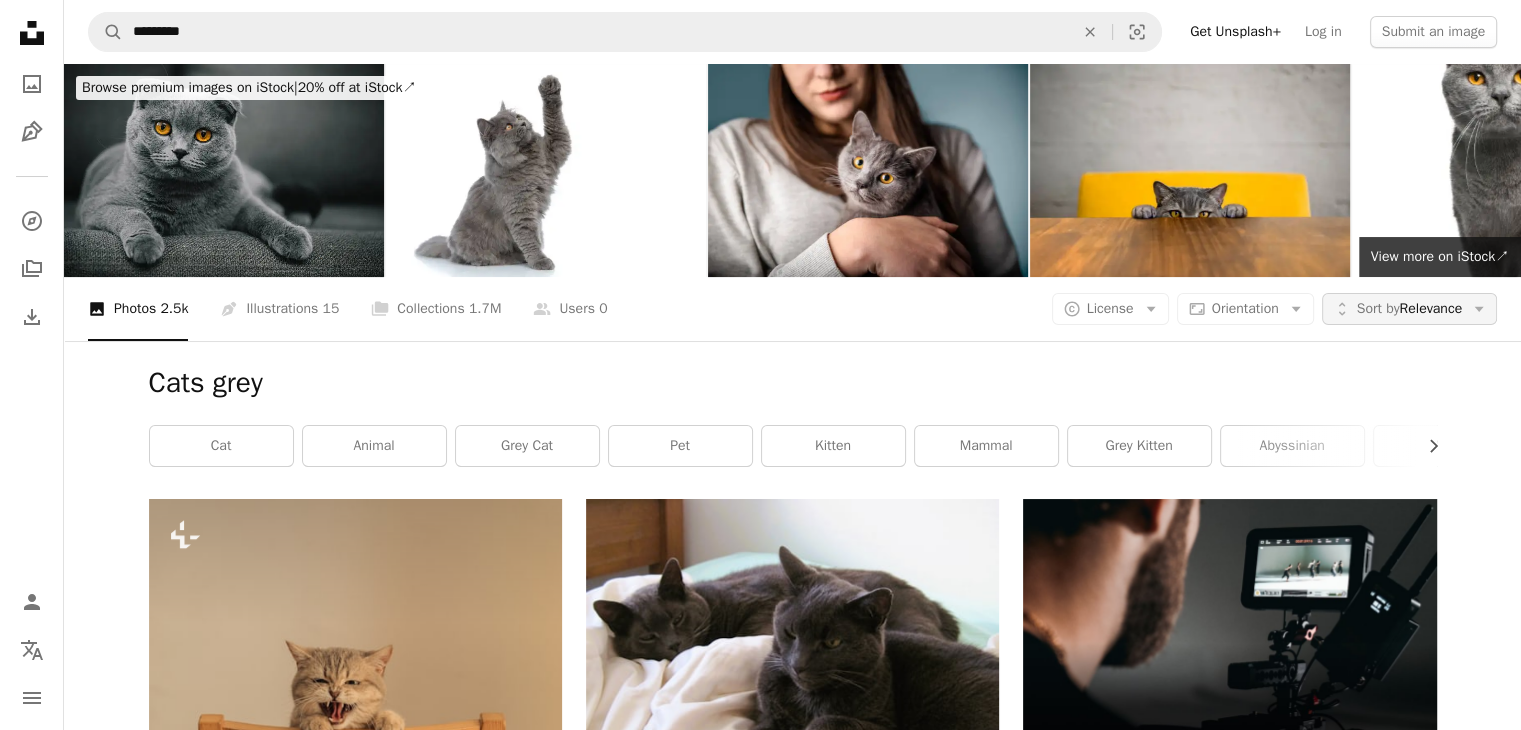 click on "Unfold Sort by  Relevance Arrow down" at bounding box center (1409, 309) 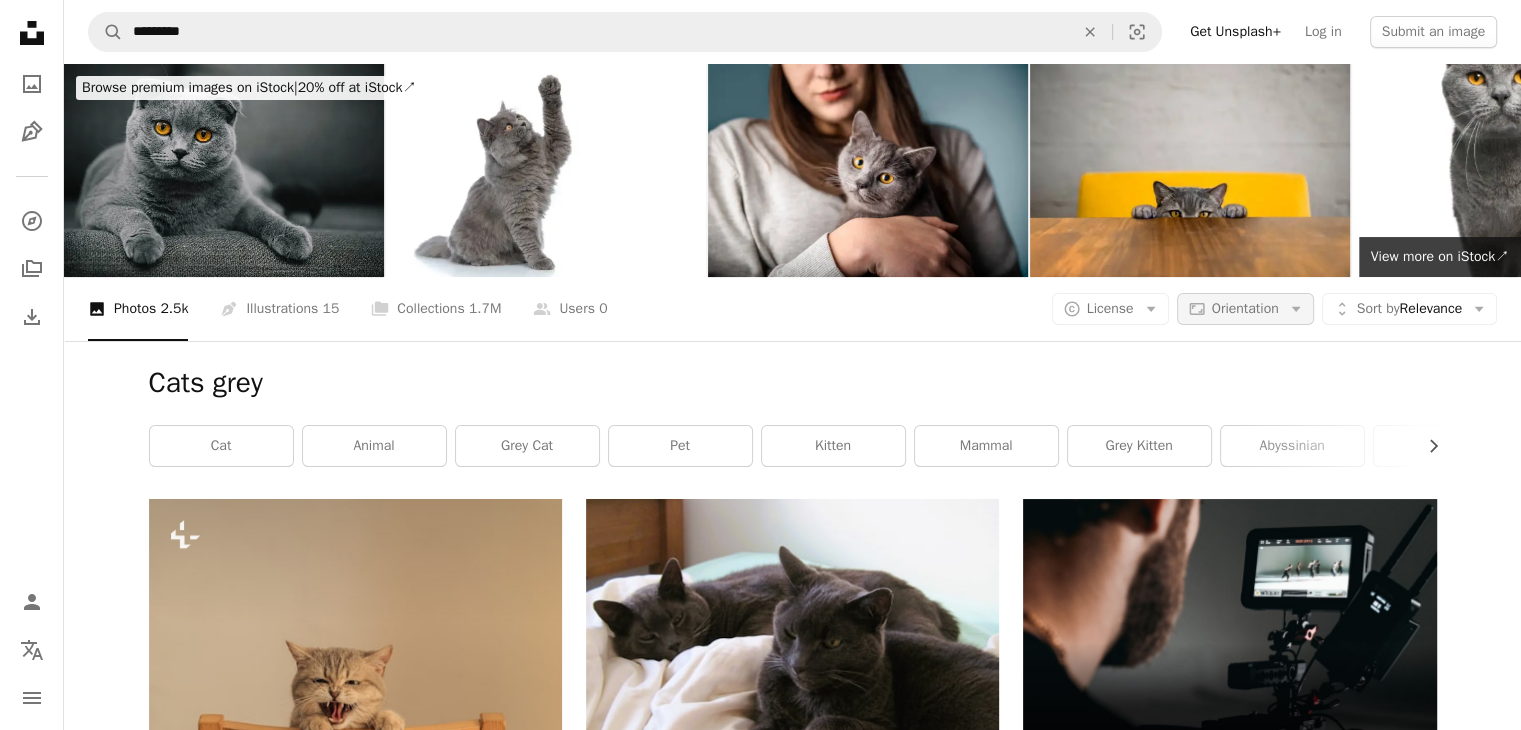 click on "Cats grey Chevron right cat animal grey cat pet kitten mammal grey kitten abyssinian manx kitty kitten playing kitty cat Plus sign for Unsplash+ A heart A plus sign [FIRST] [LAST] For Unsplash+ A lock Download A heart A plus sign [FIRST] [LAST] Arrow pointing down Plus sign for Unsplash+ A heart A plus sign Getty Images For Unsplash+ A lock Download A heart A plus sign [FIRST] [LAST] Arrow pointing down" at bounding box center (760, 2675) 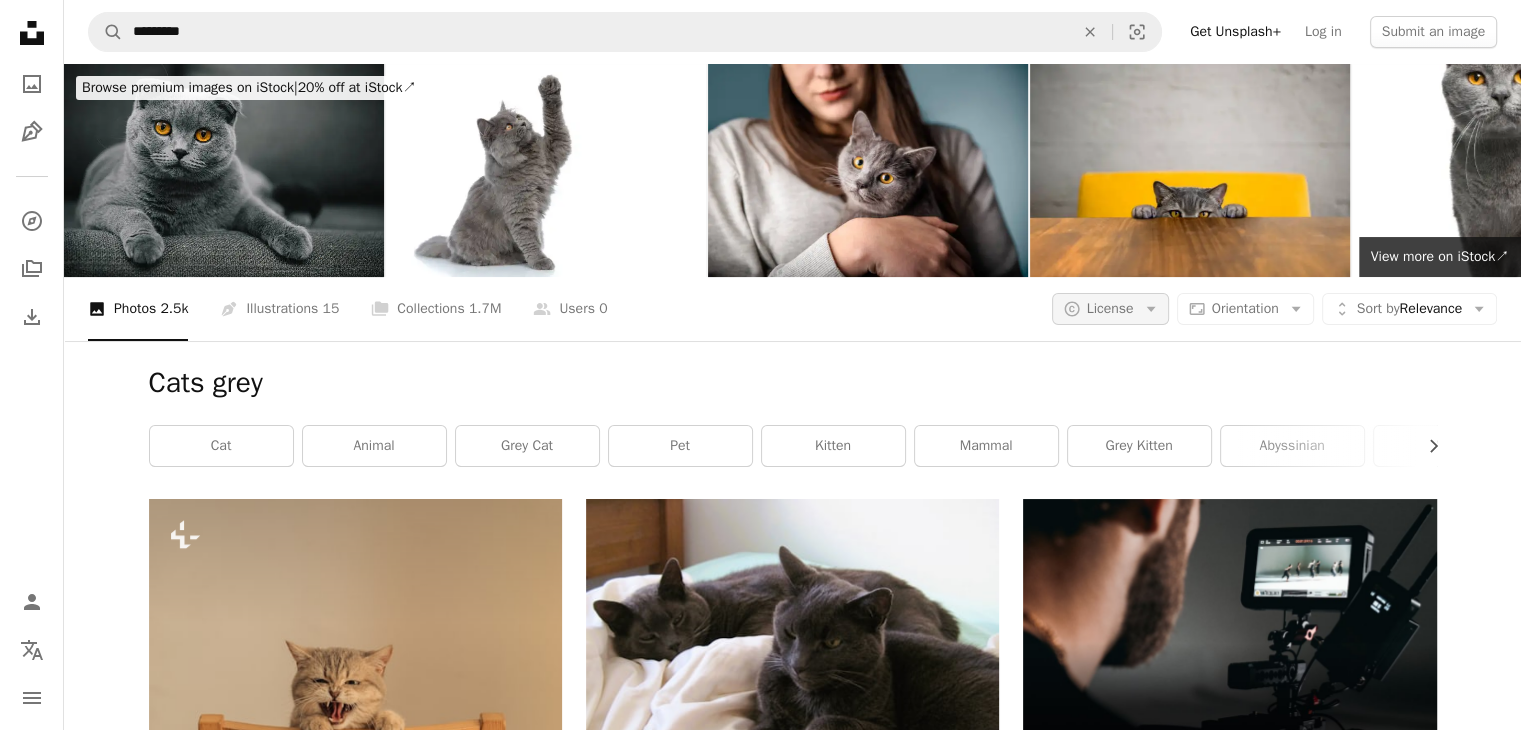 click on "Arrow down" 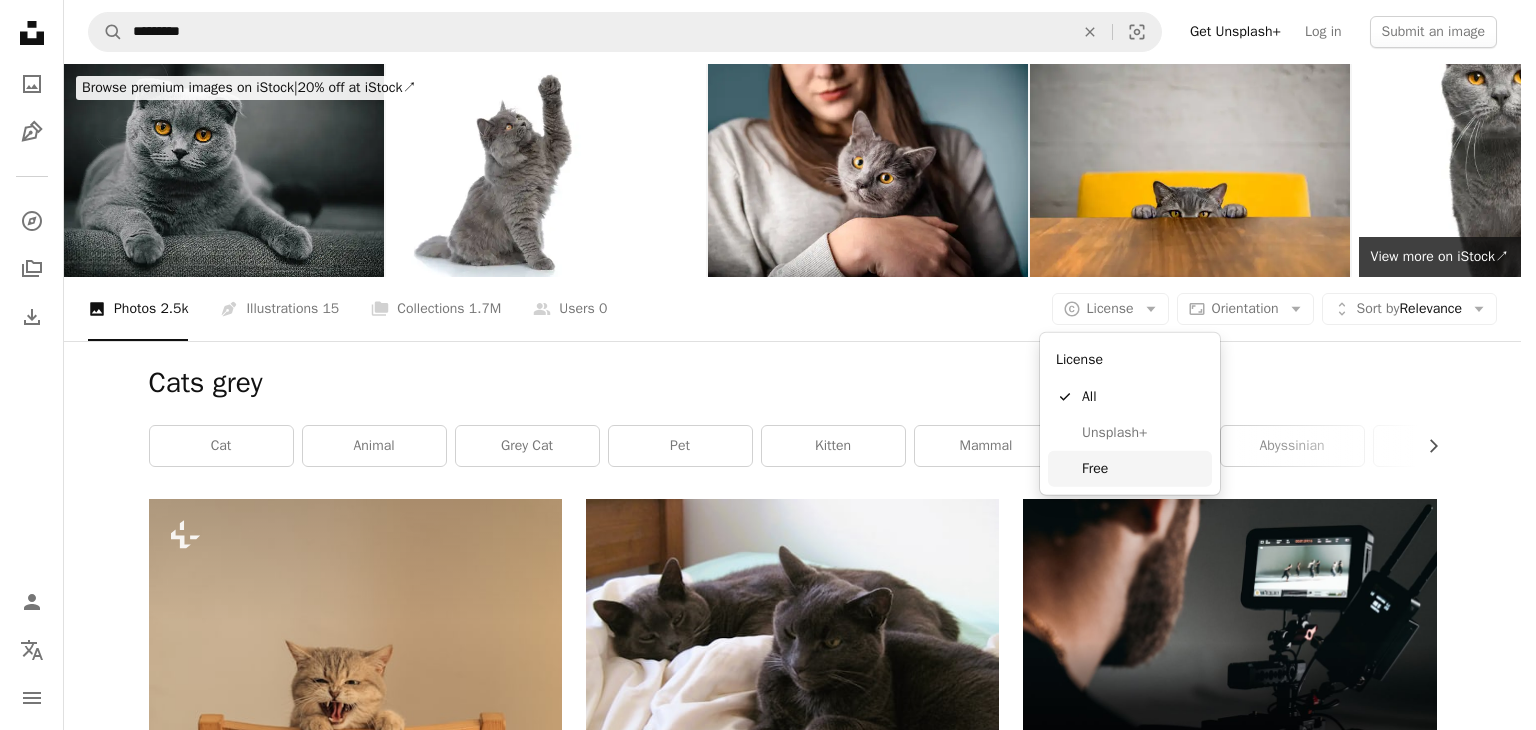 click on "Free" at bounding box center (1143, 469) 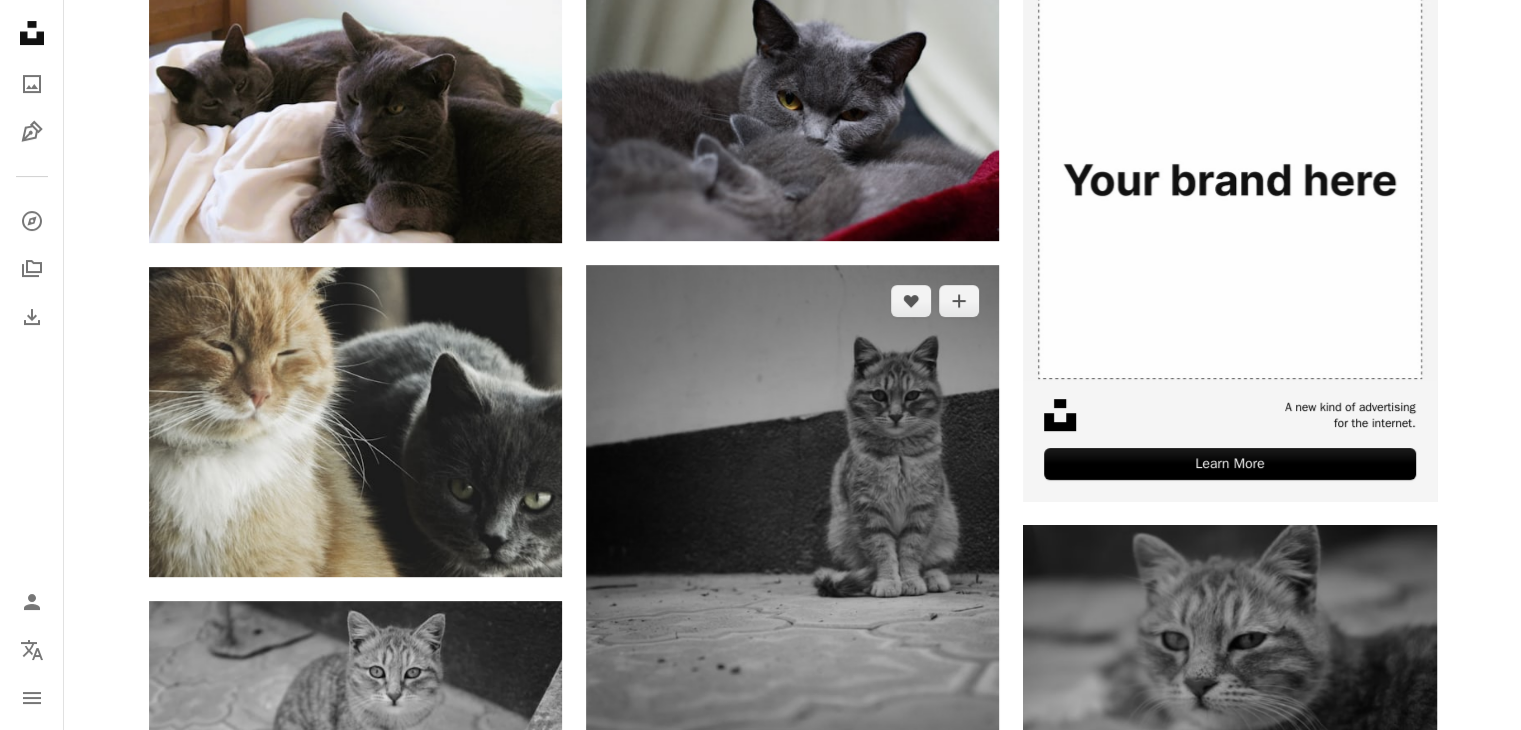 scroll, scrollTop: 0, scrollLeft: 0, axis: both 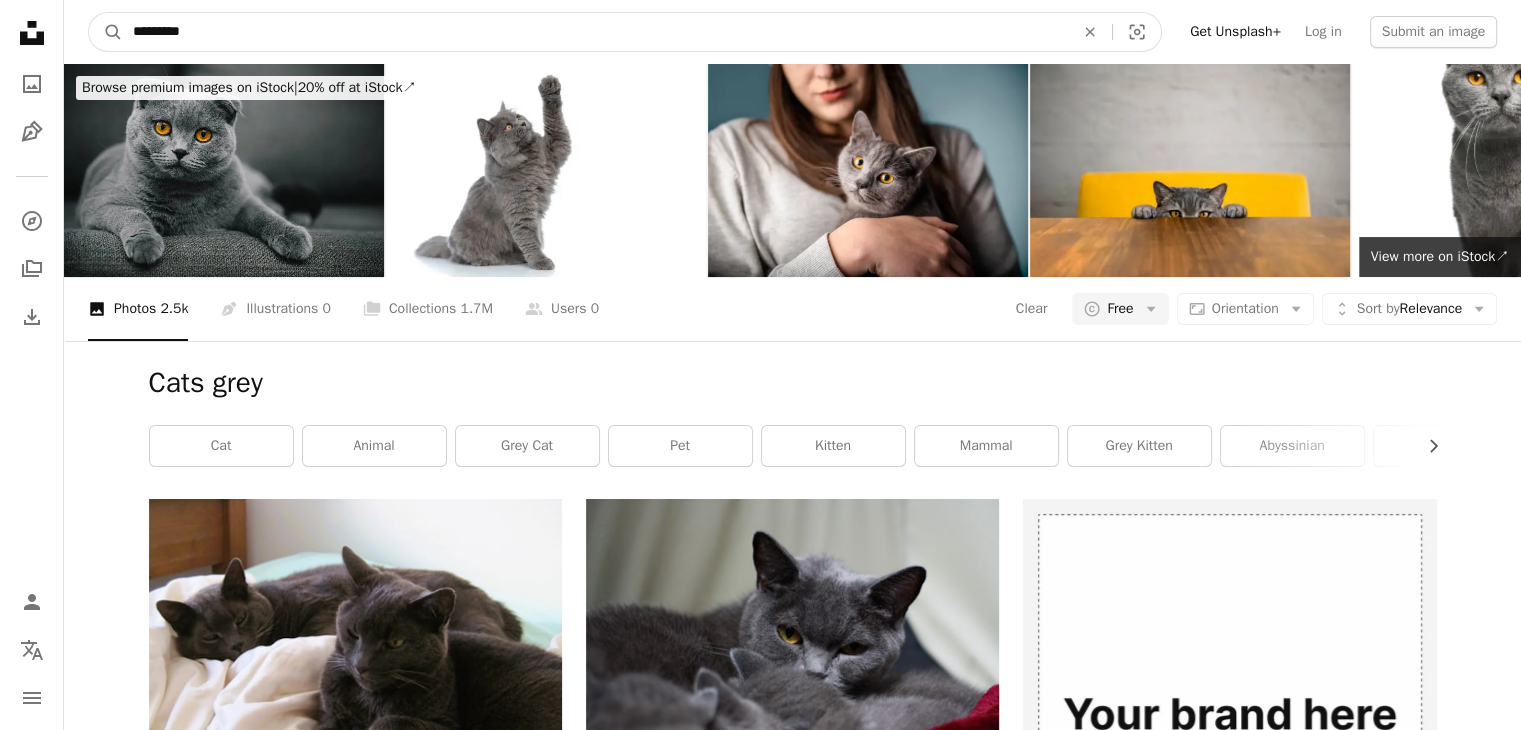 click on "*********" at bounding box center [595, 32] 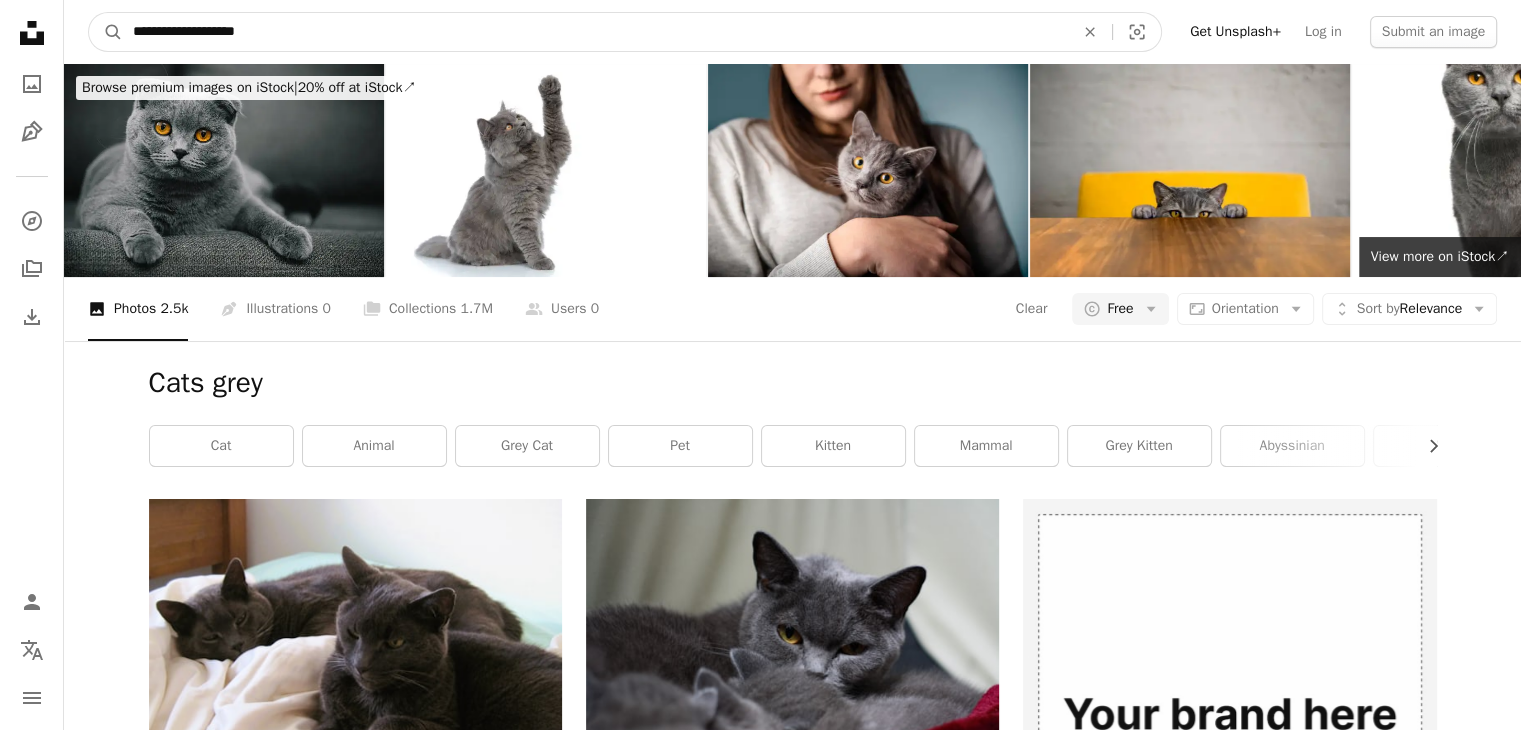 type on "**********" 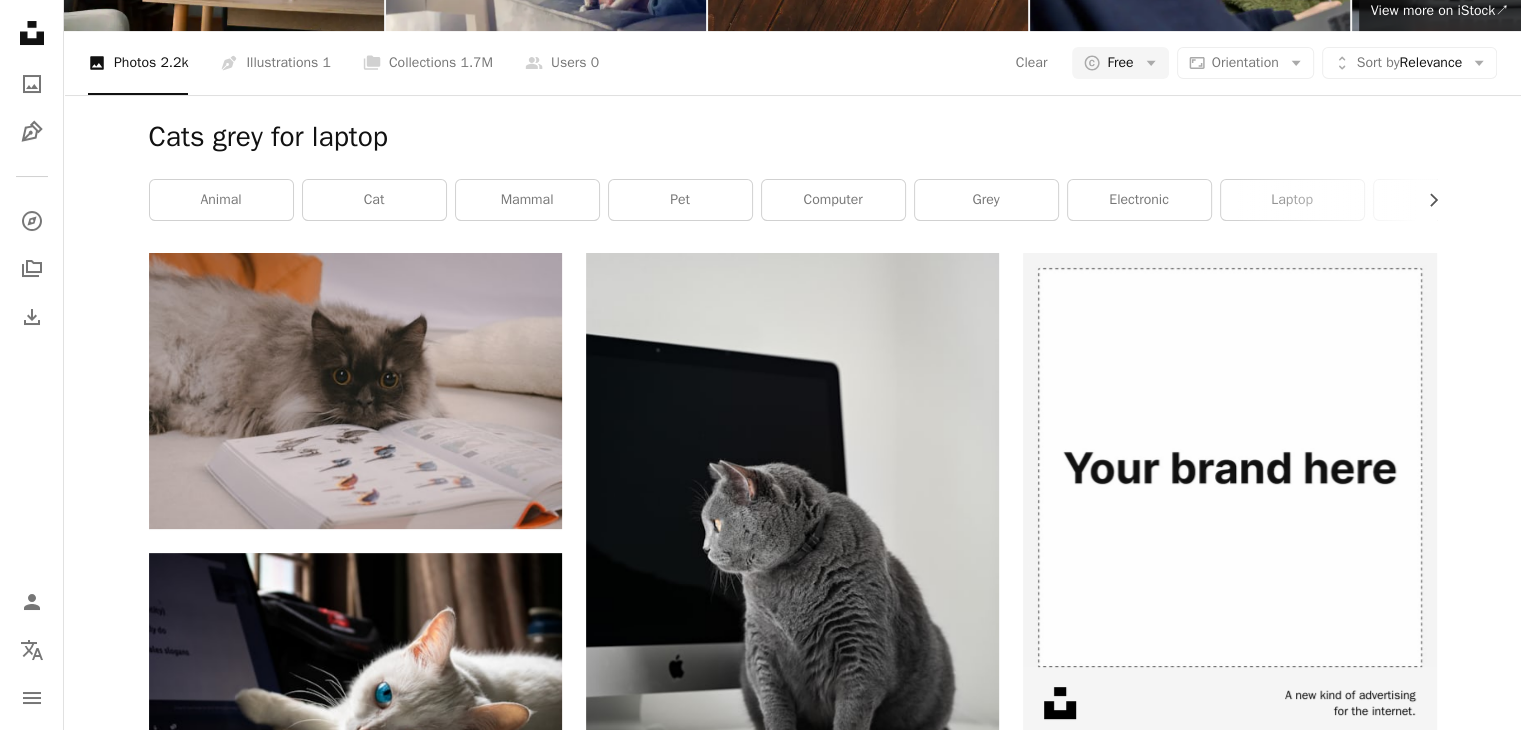 scroll, scrollTop: 0, scrollLeft: 0, axis: both 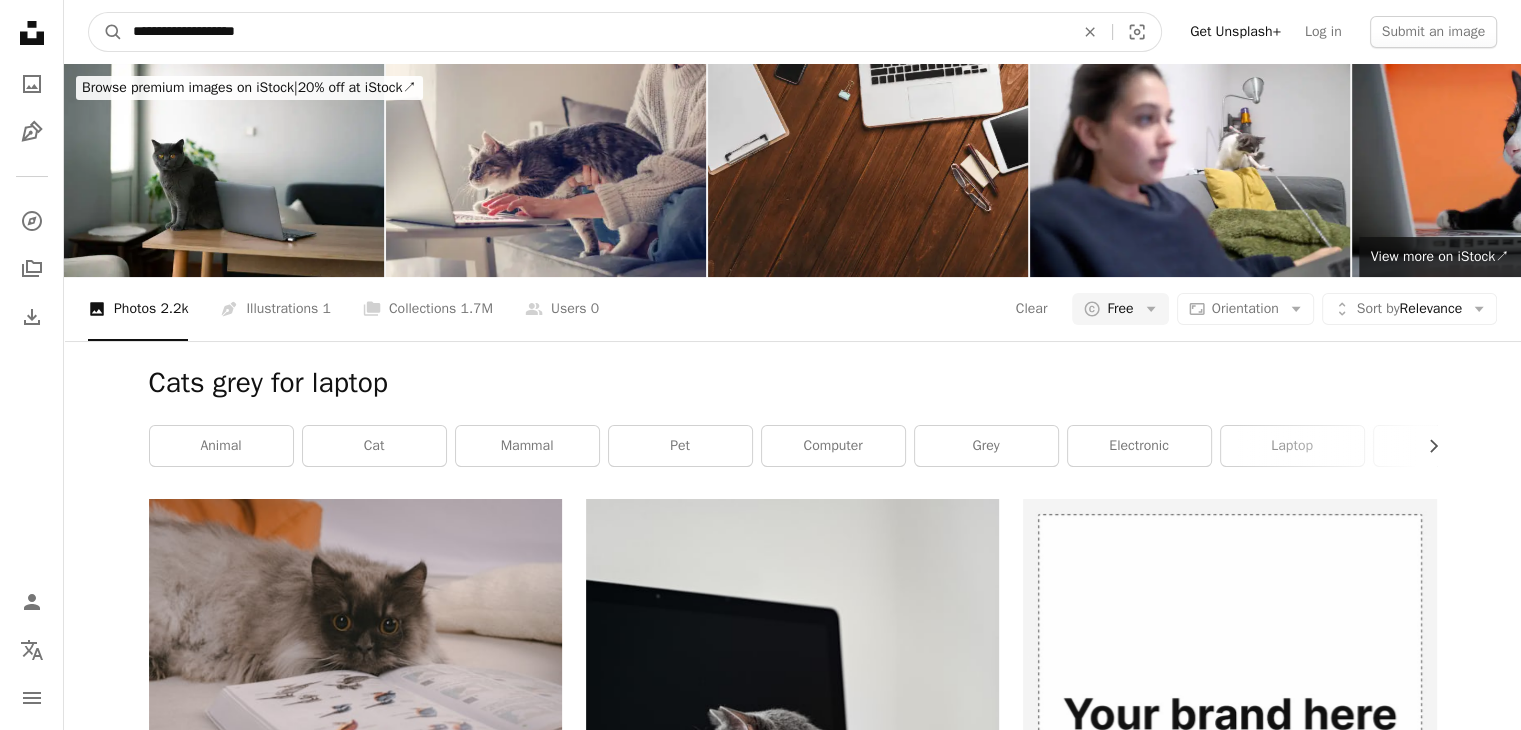 click on "**********" at bounding box center (595, 32) 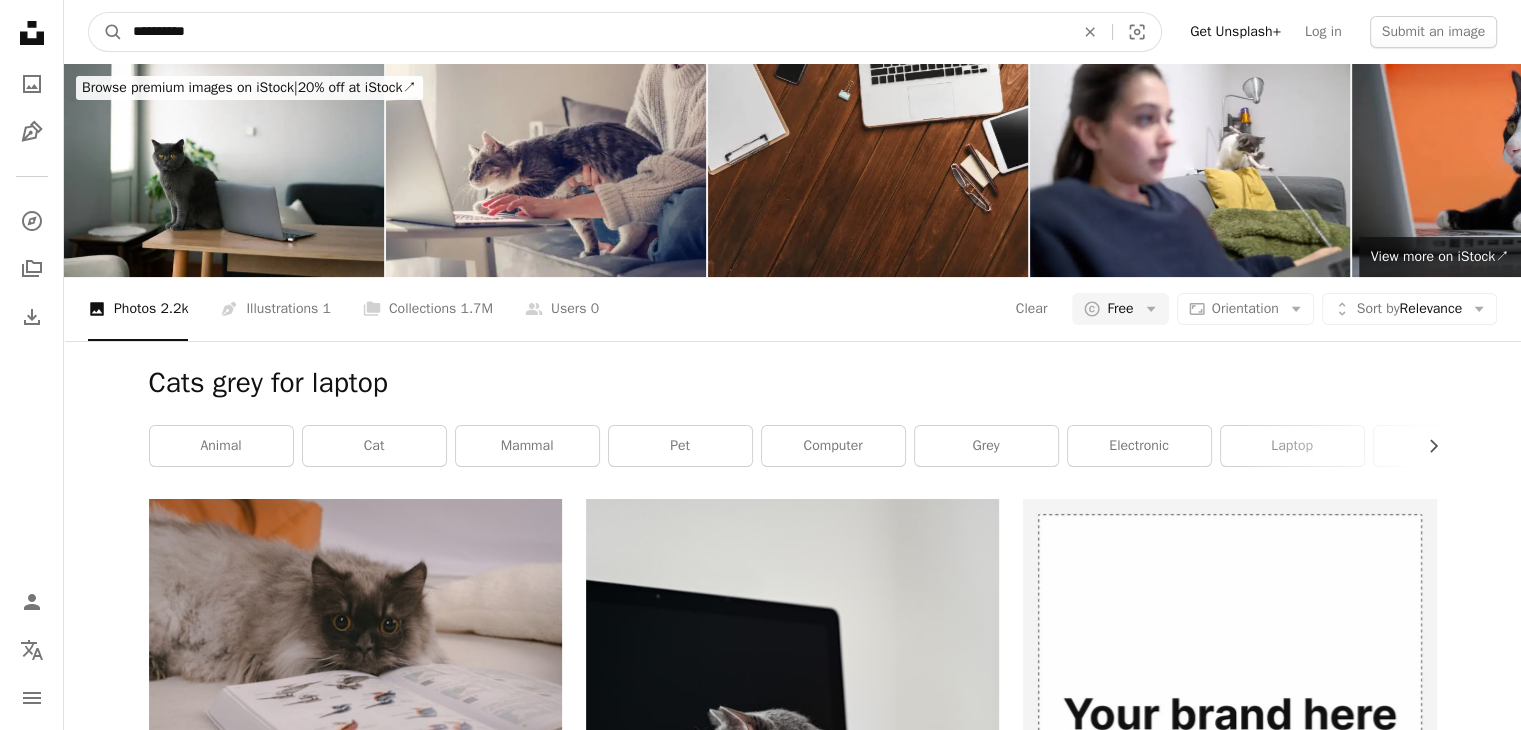 type on "*********" 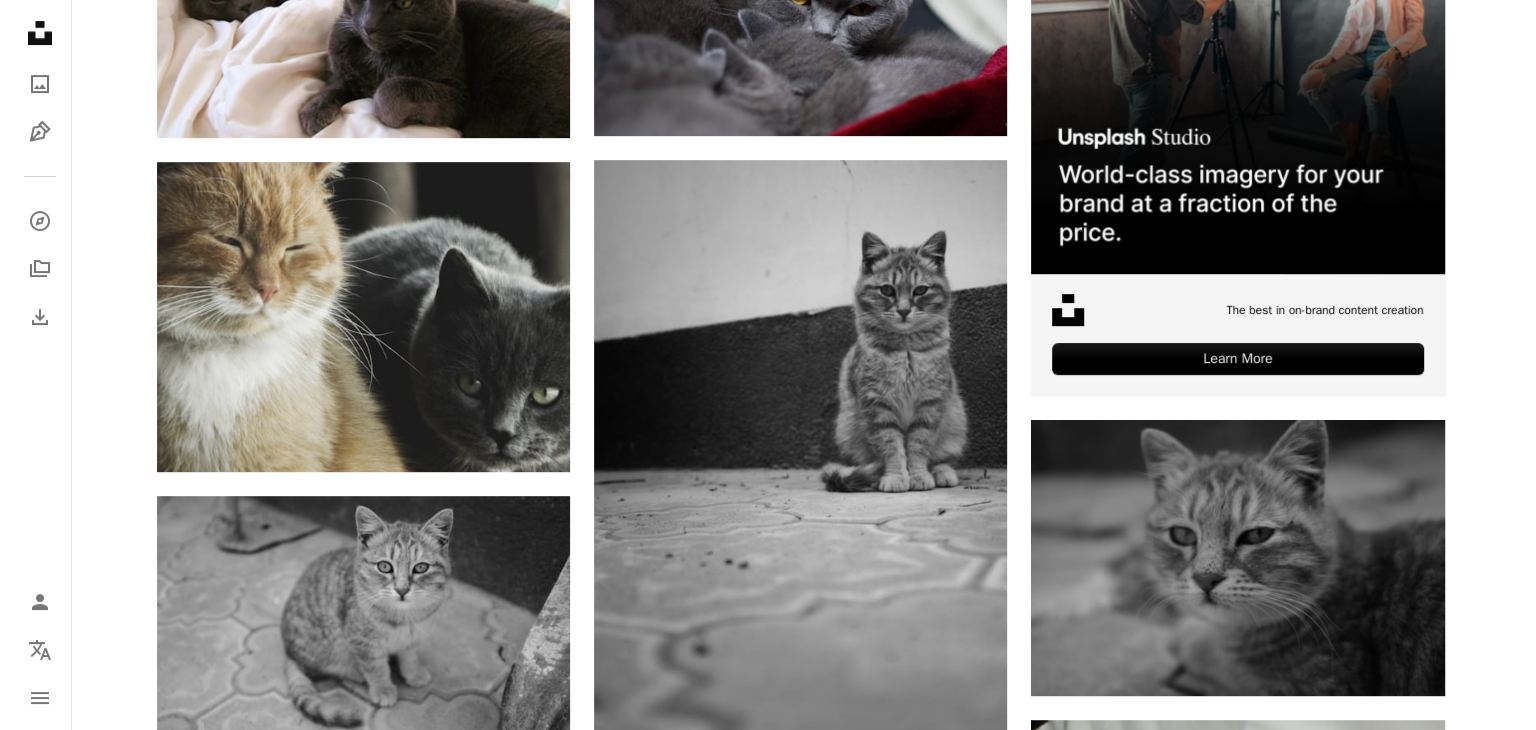 scroll, scrollTop: 640, scrollLeft: 0, axis: vertical 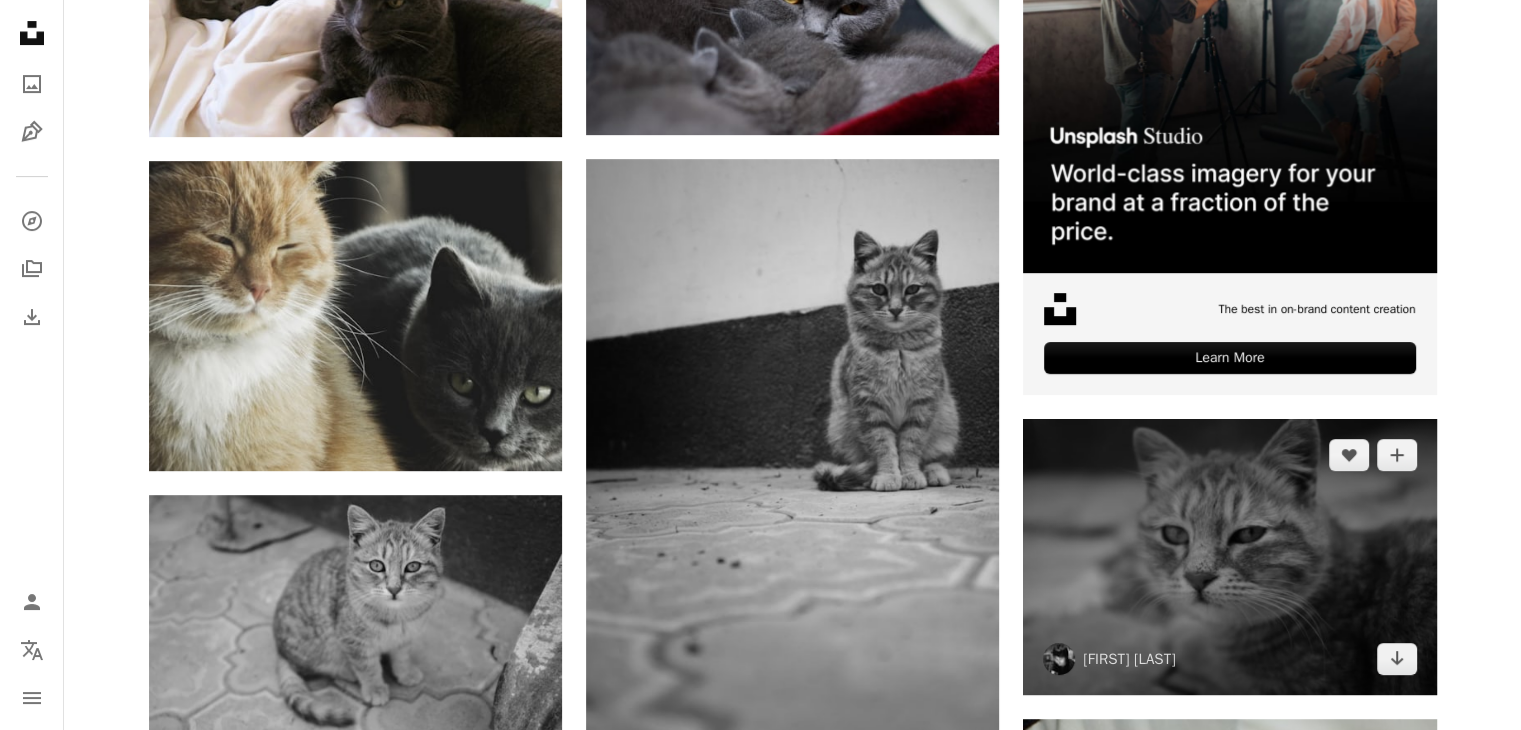 click at bounding box center [1229, 556] 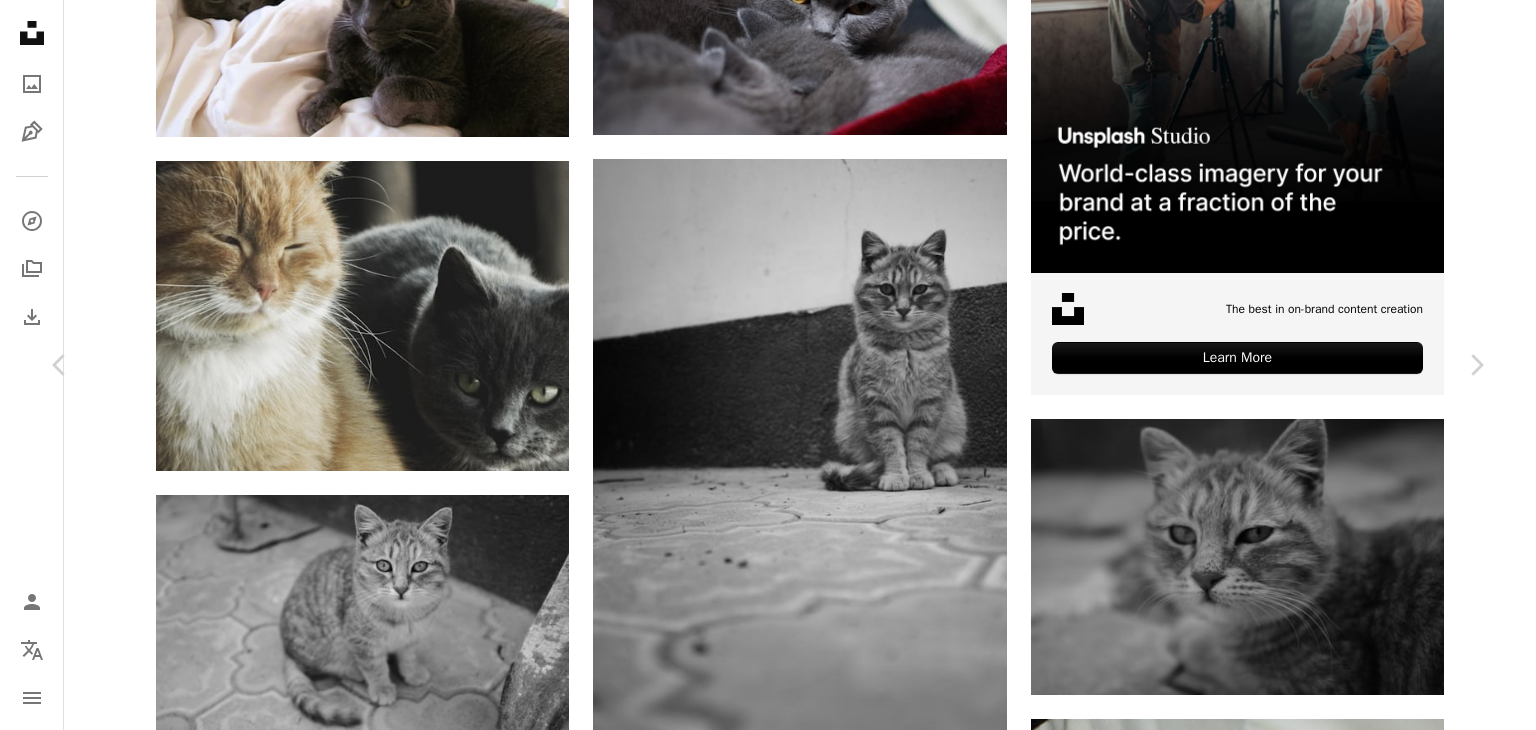 scroll, scrollTop: 2227, scrollLeft: 0, axis: vertical 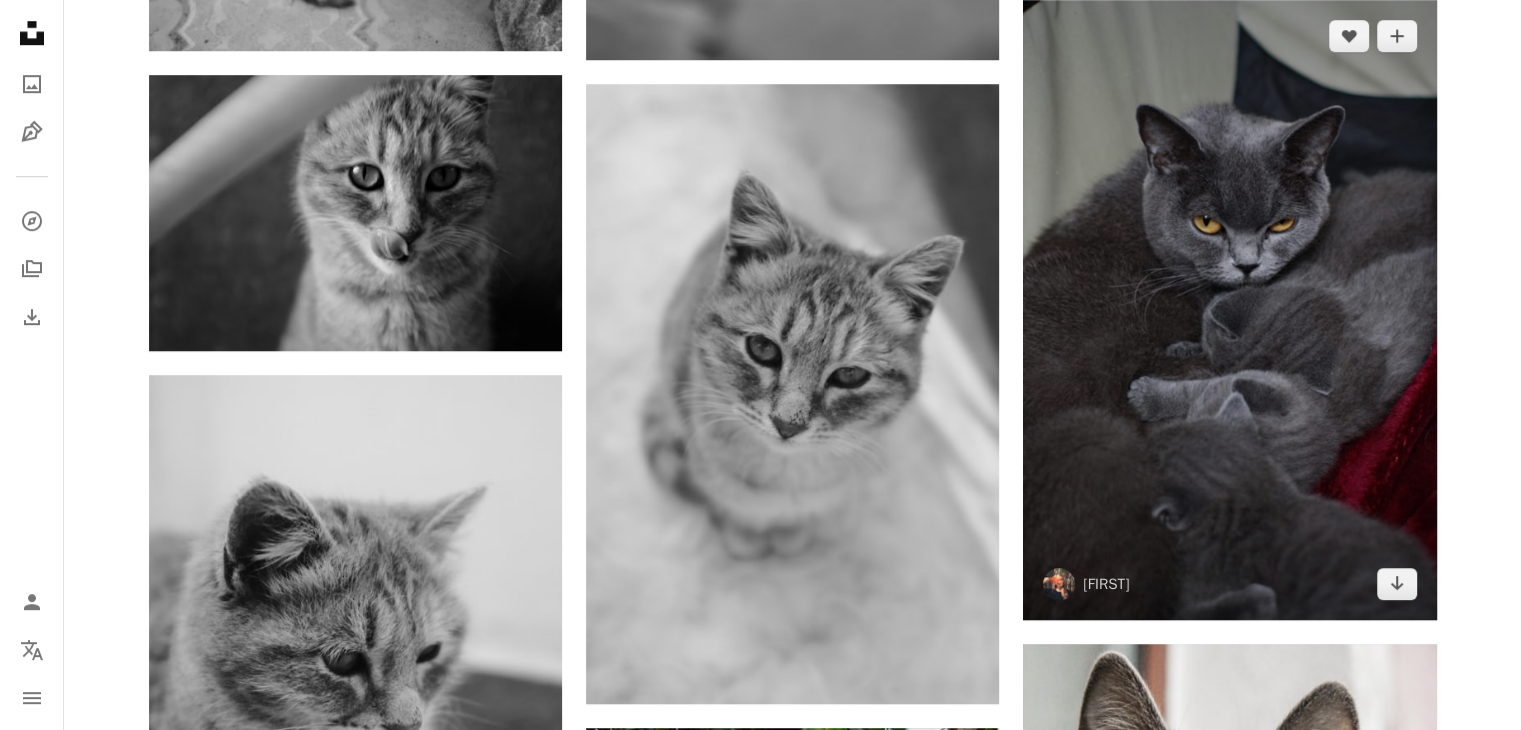 click at bounding box center [1229, 310] 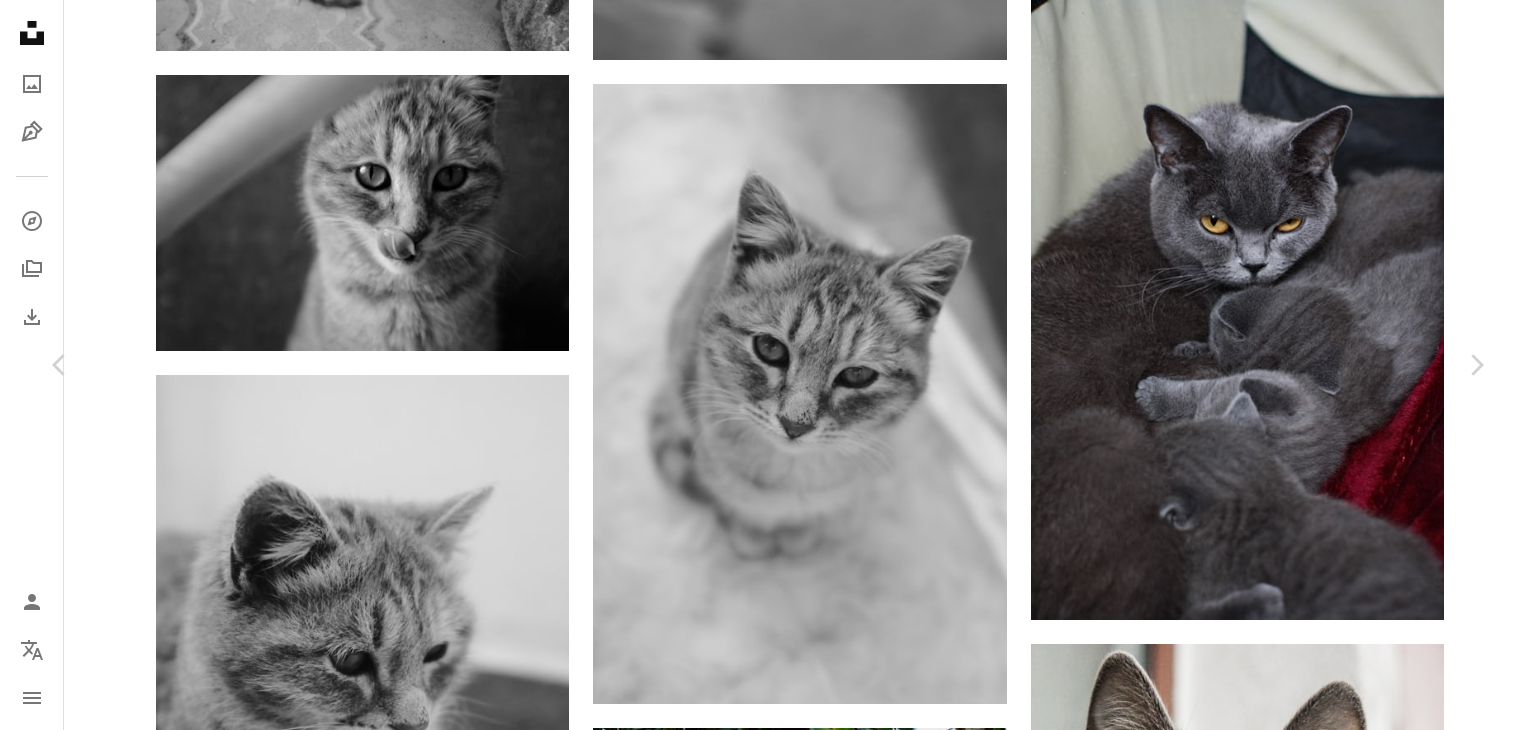 scroll, scrollTop: 1140, scrollLeft: 0, axis: vertical 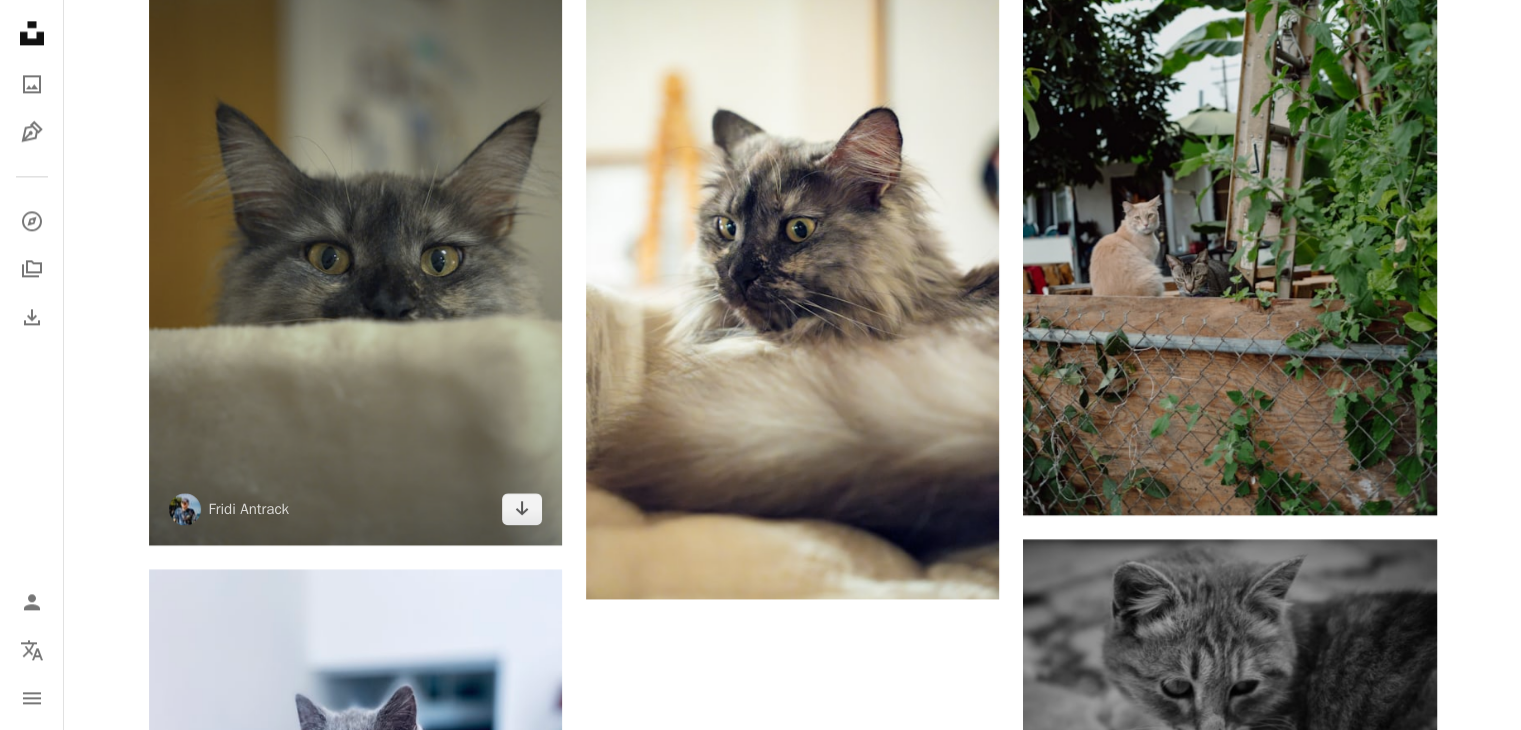 click at bounding box center [355, 235] 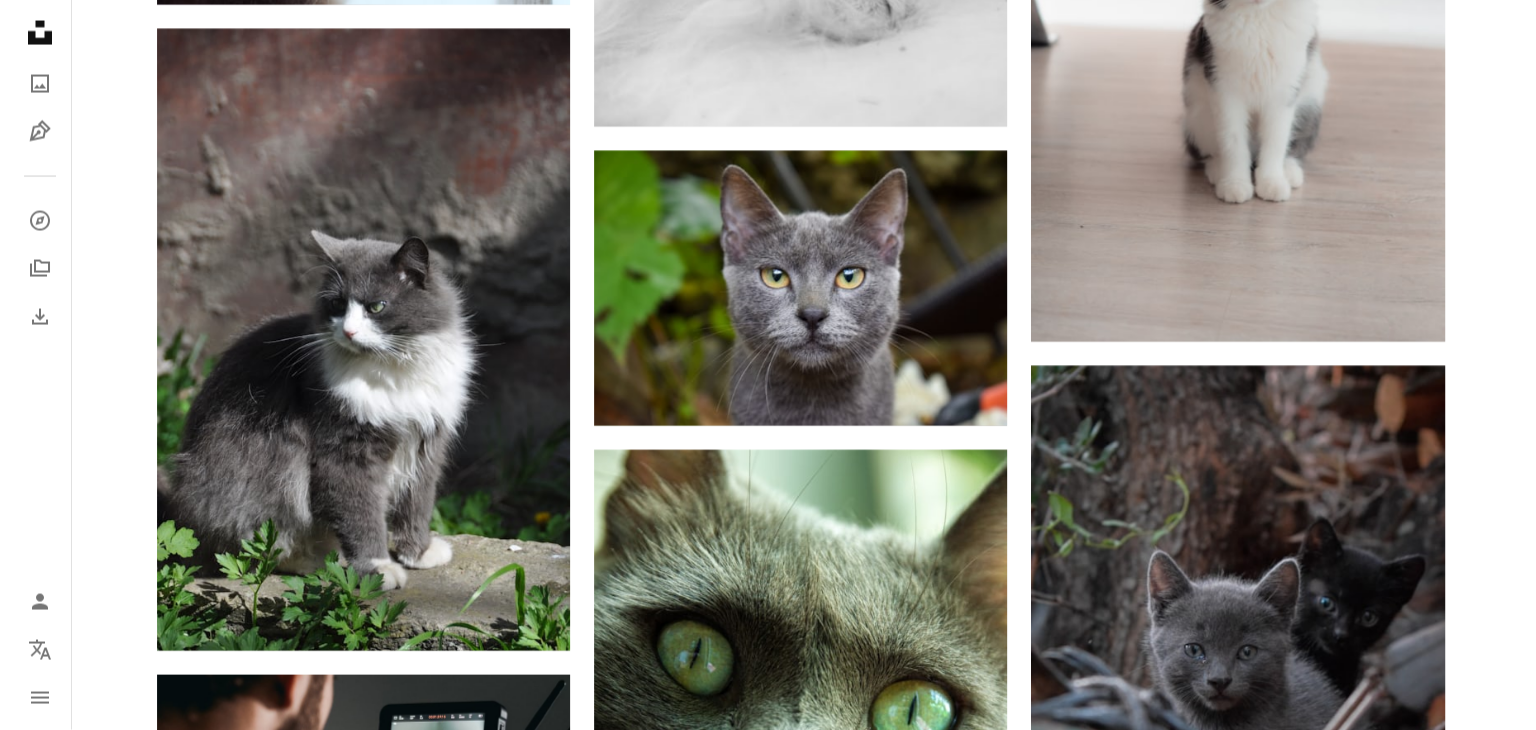 scroll, scrollTop: 4166, scrollLeft: 0, axis: vertical 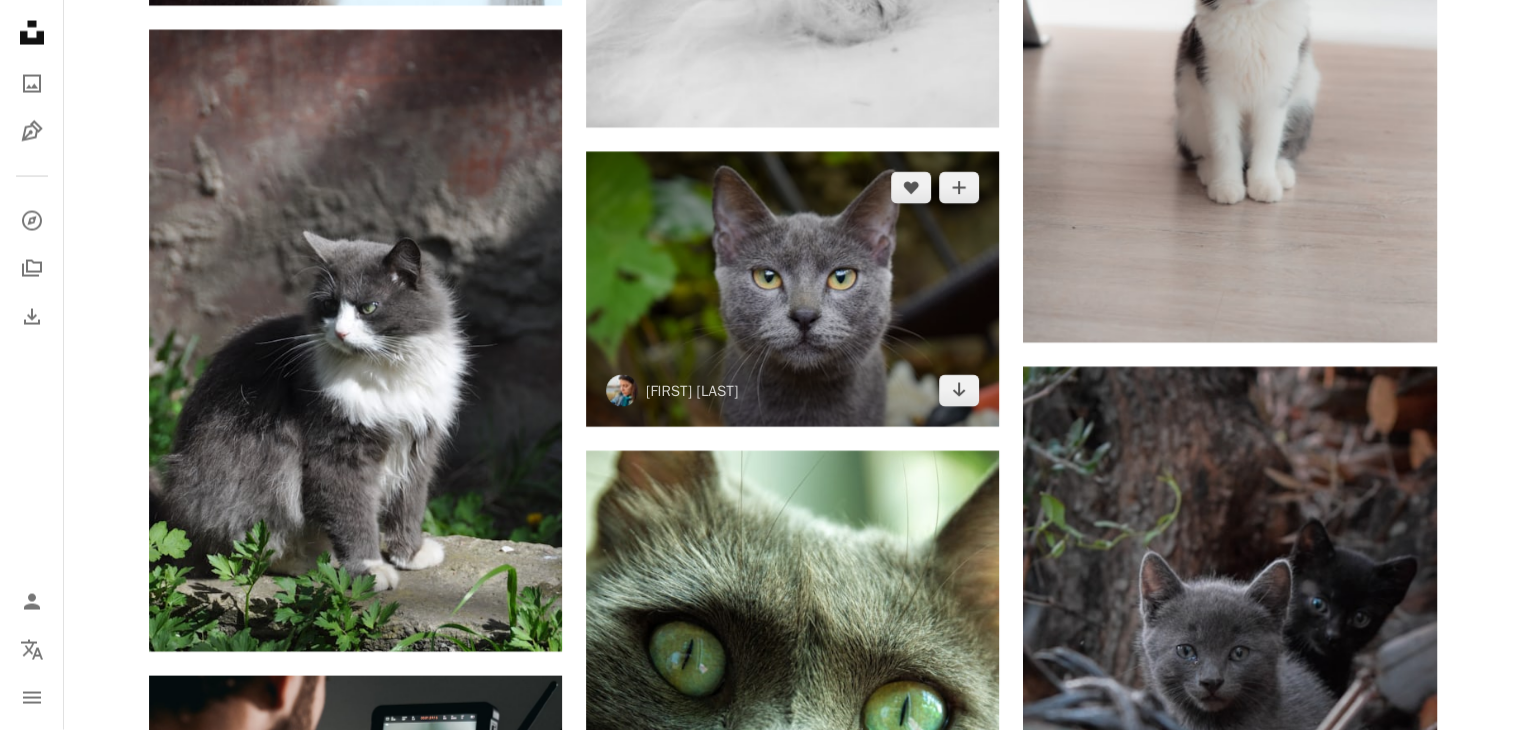 click at bounding box center [792, 289] 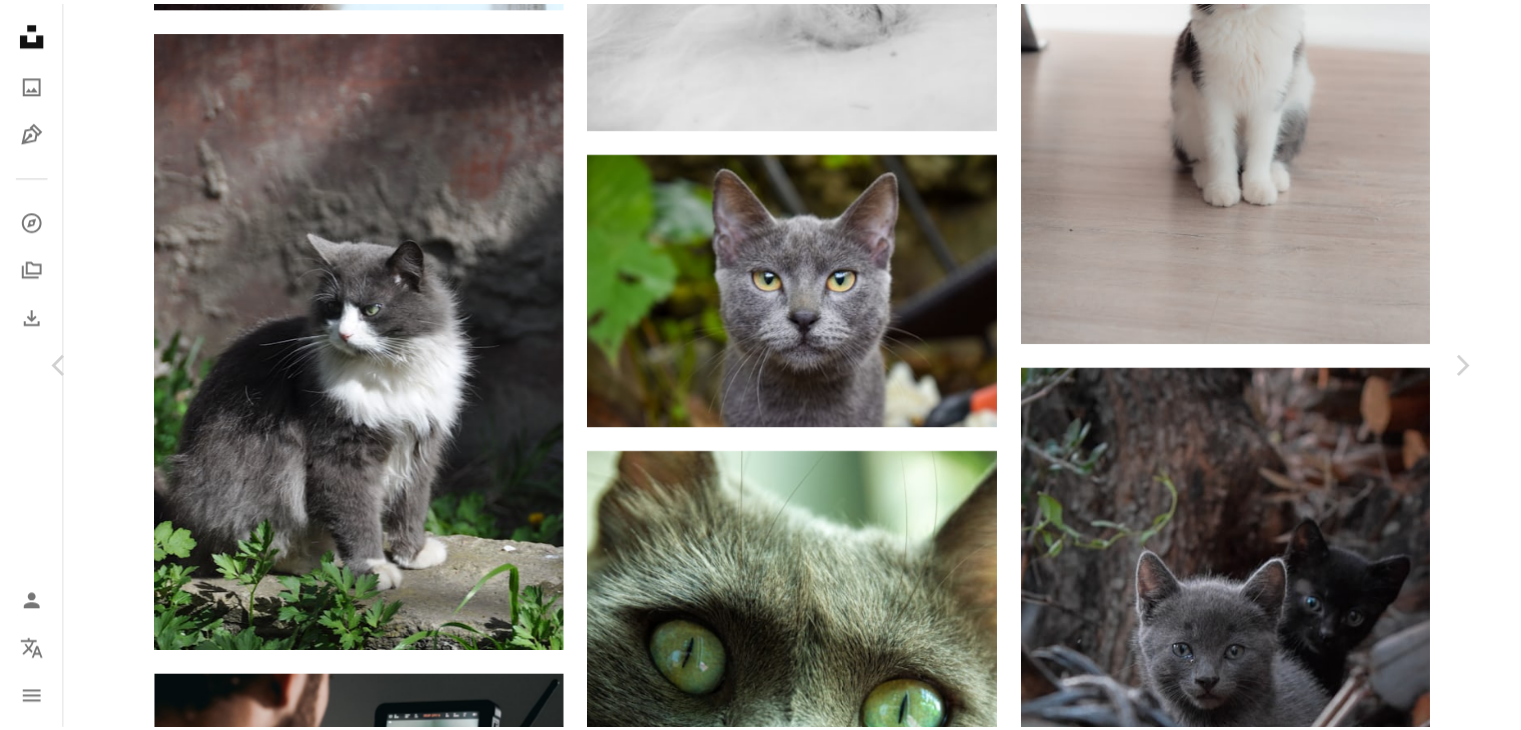 scroll, scrollTop: 0, scrollLeft: 0, axis: both 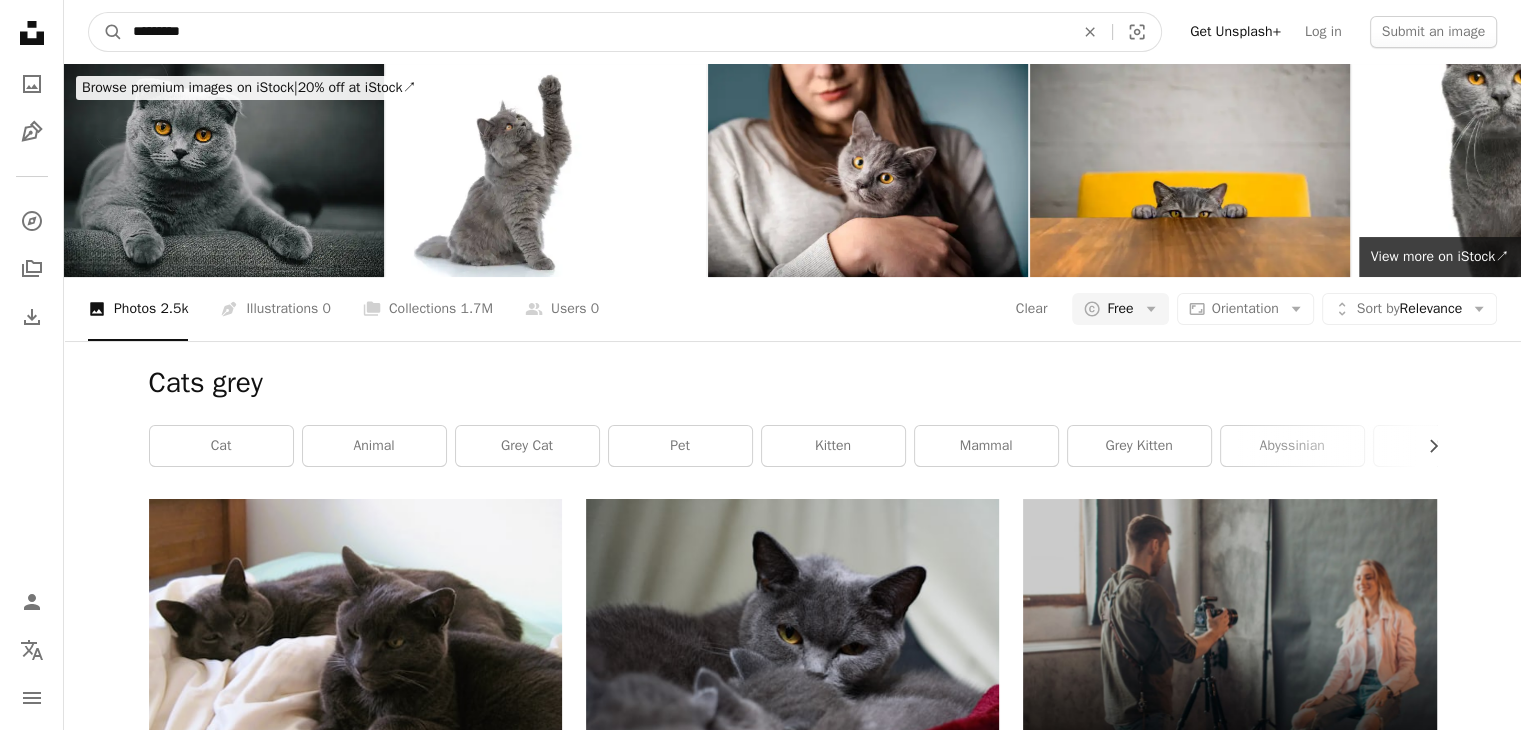 click on "*********" at bounding box center (595, 32) 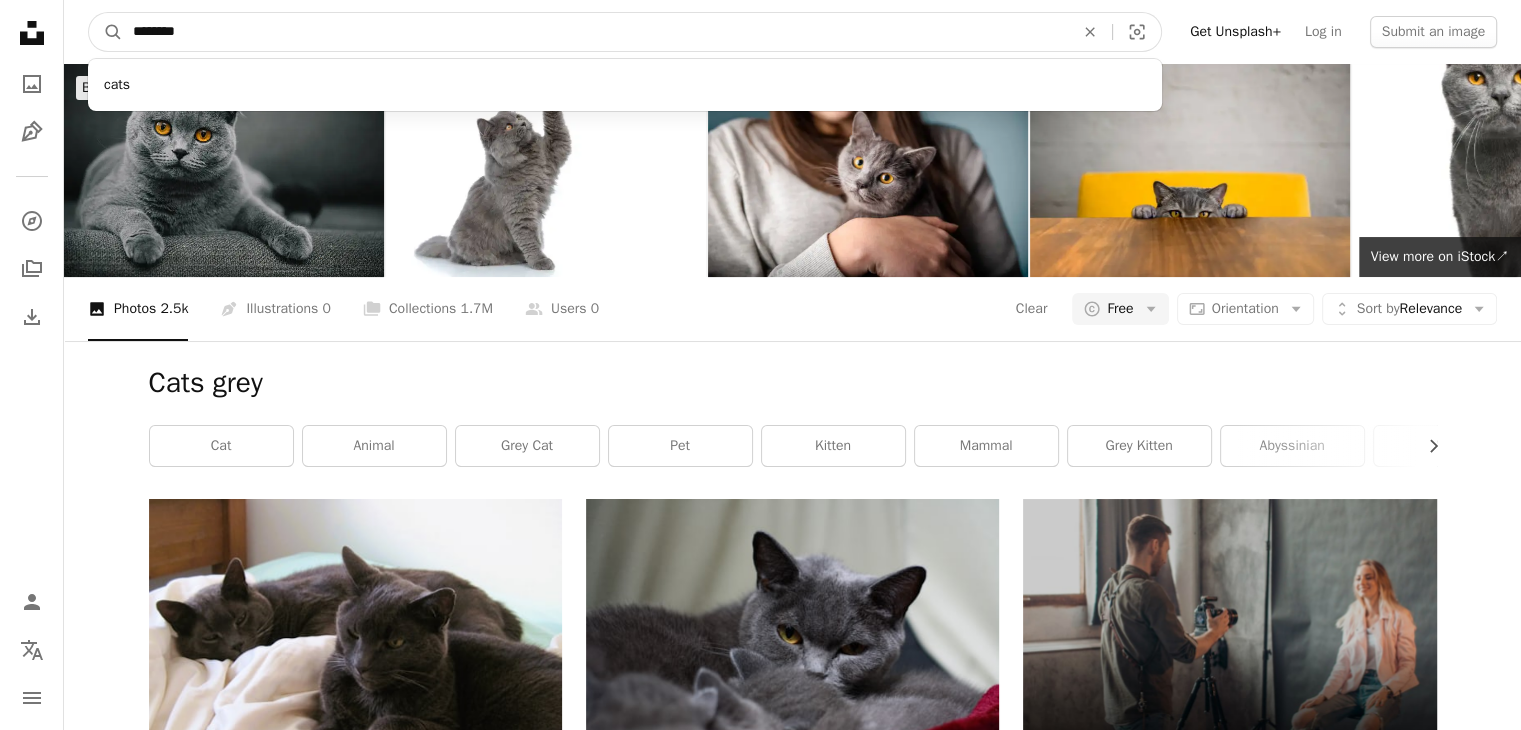 type on "*********" 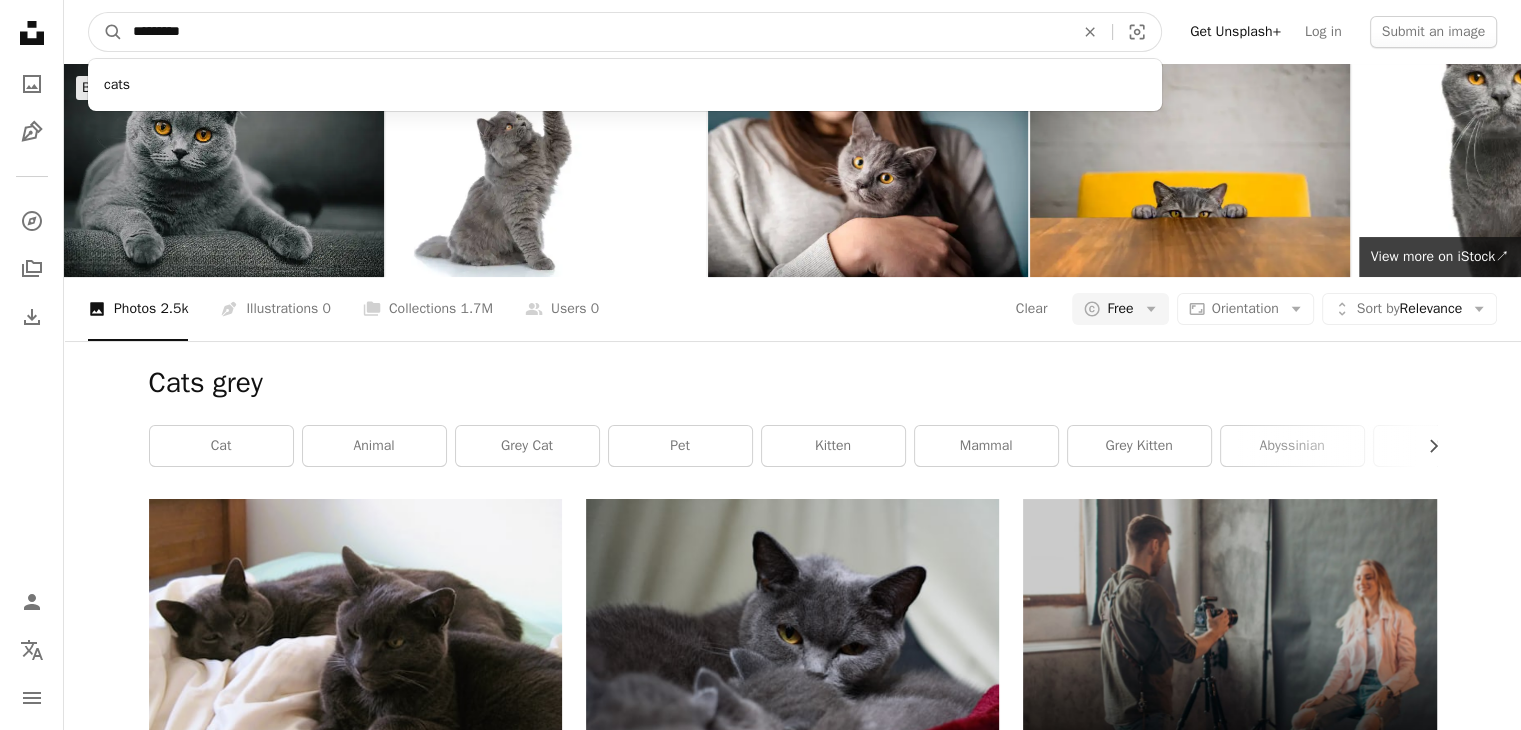 click on "A magnifying glass" at bounding box center (106, 32) 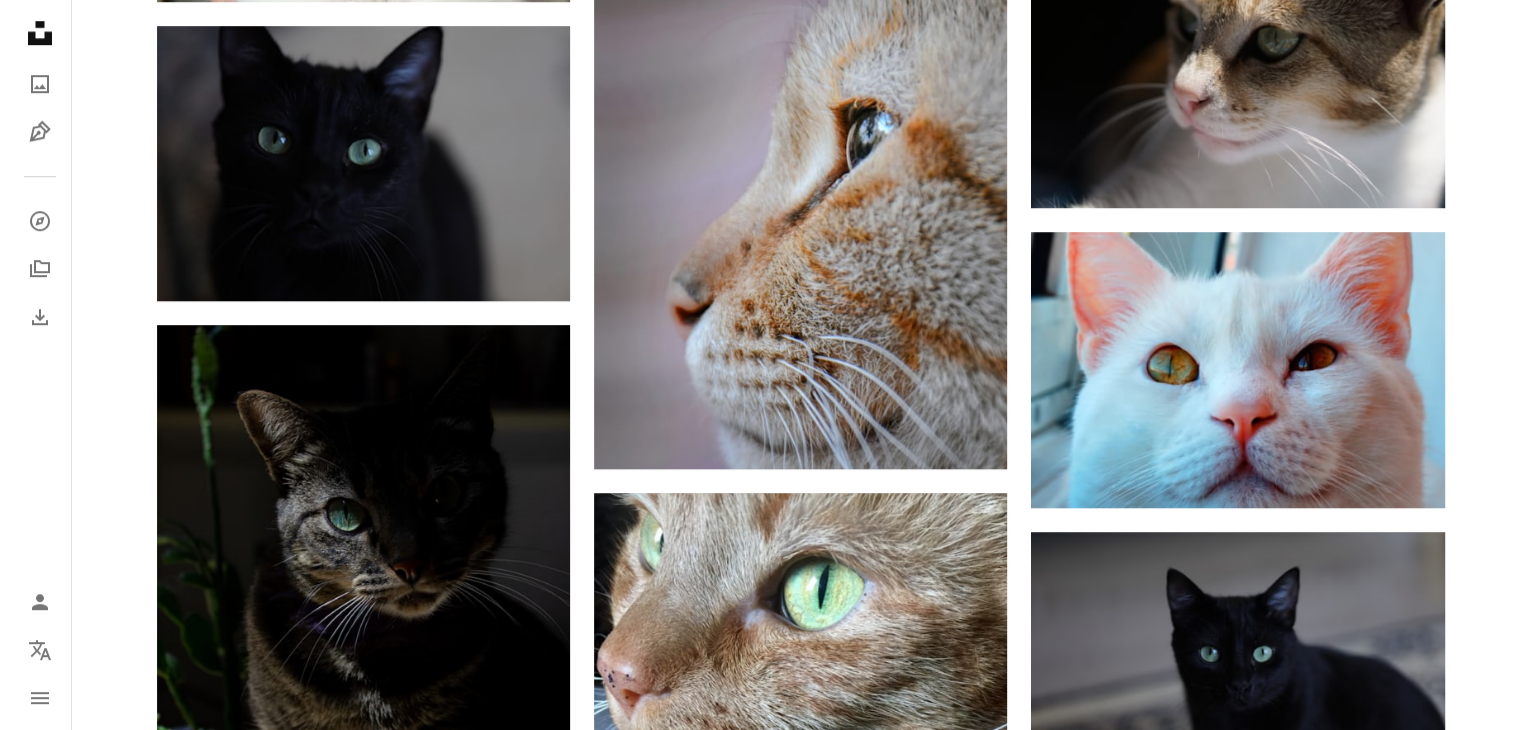 scroll, scrollTop: 1423, scrollLeft: 0, axis: vertical 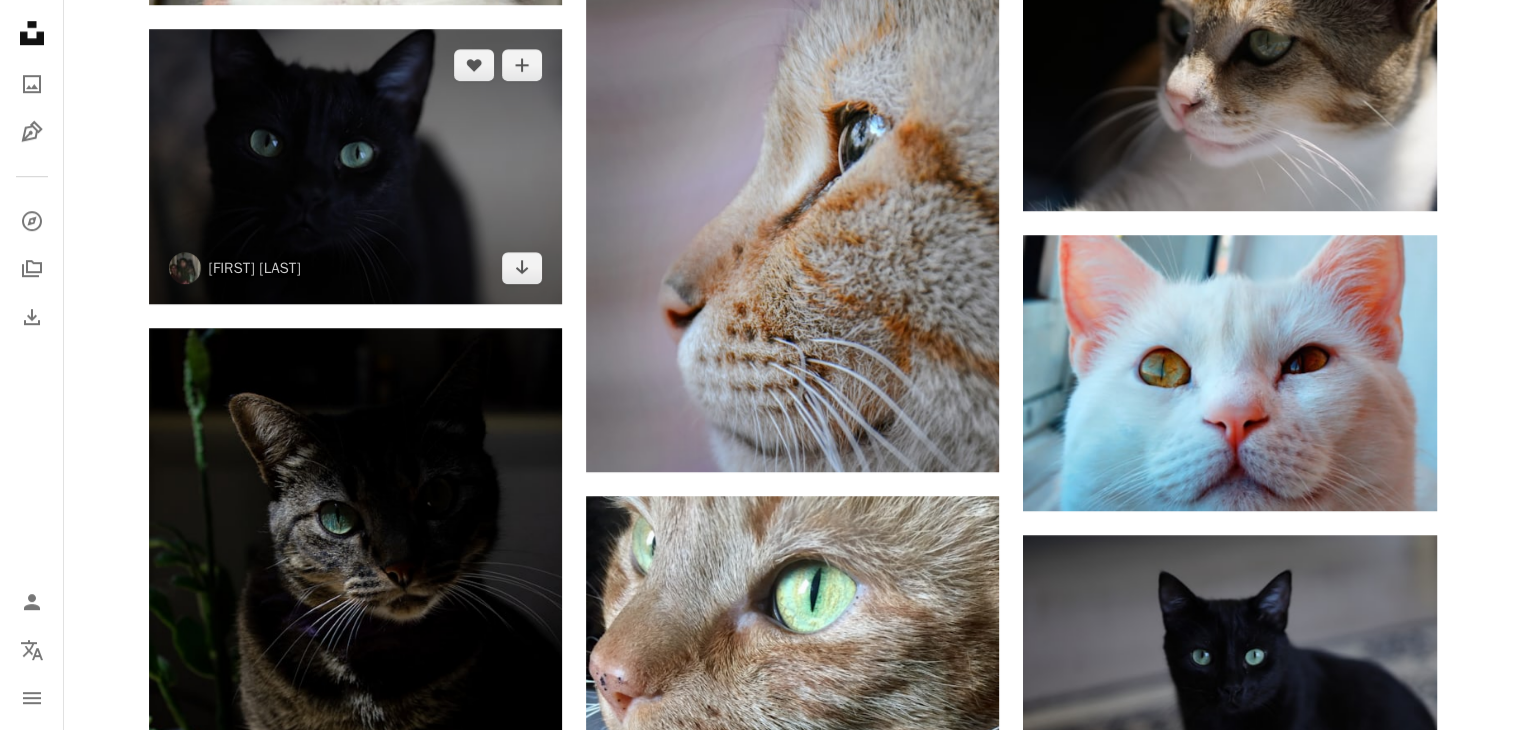 click at bounding box center (355, 166) 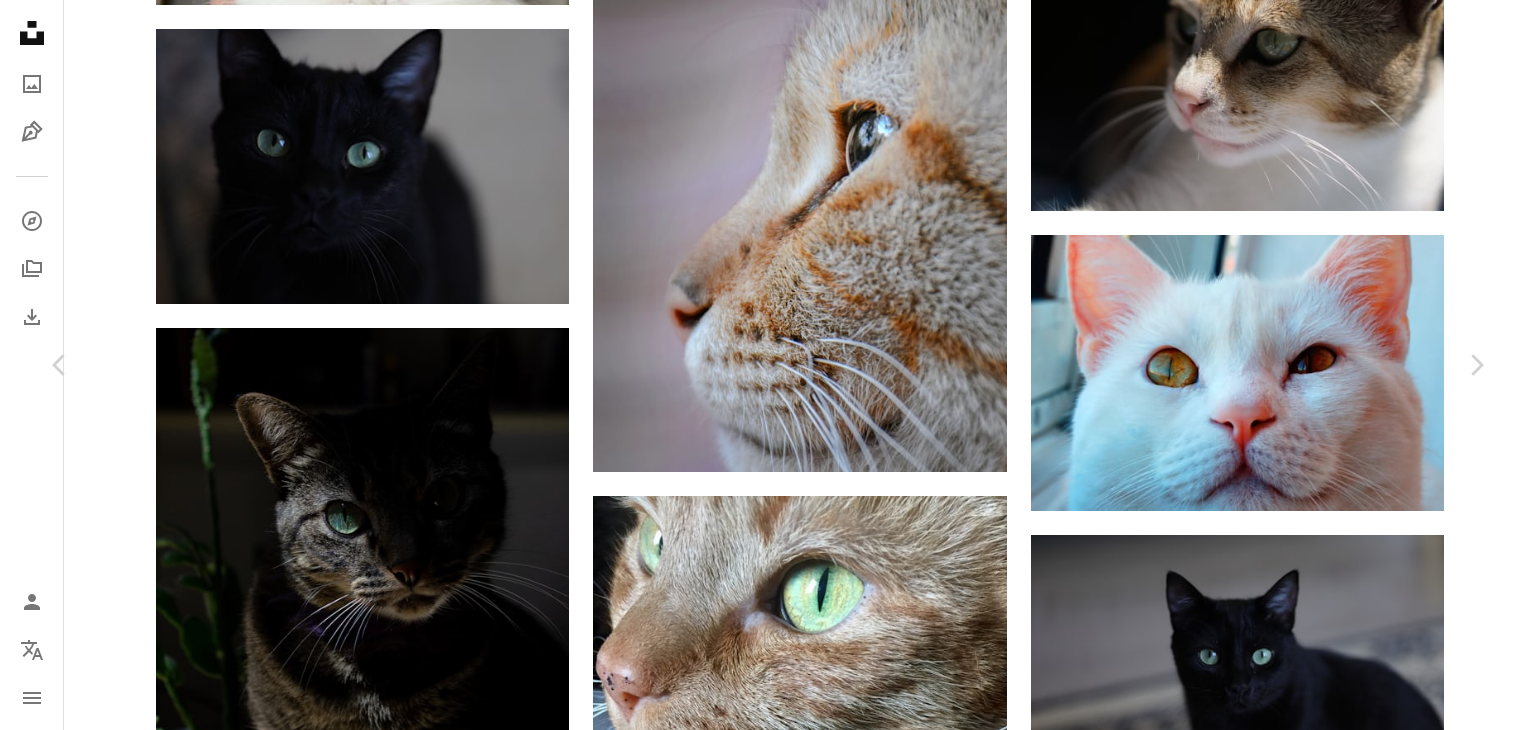 scroll, scrollTop: 0, scrollLeft: 0, axis: both 